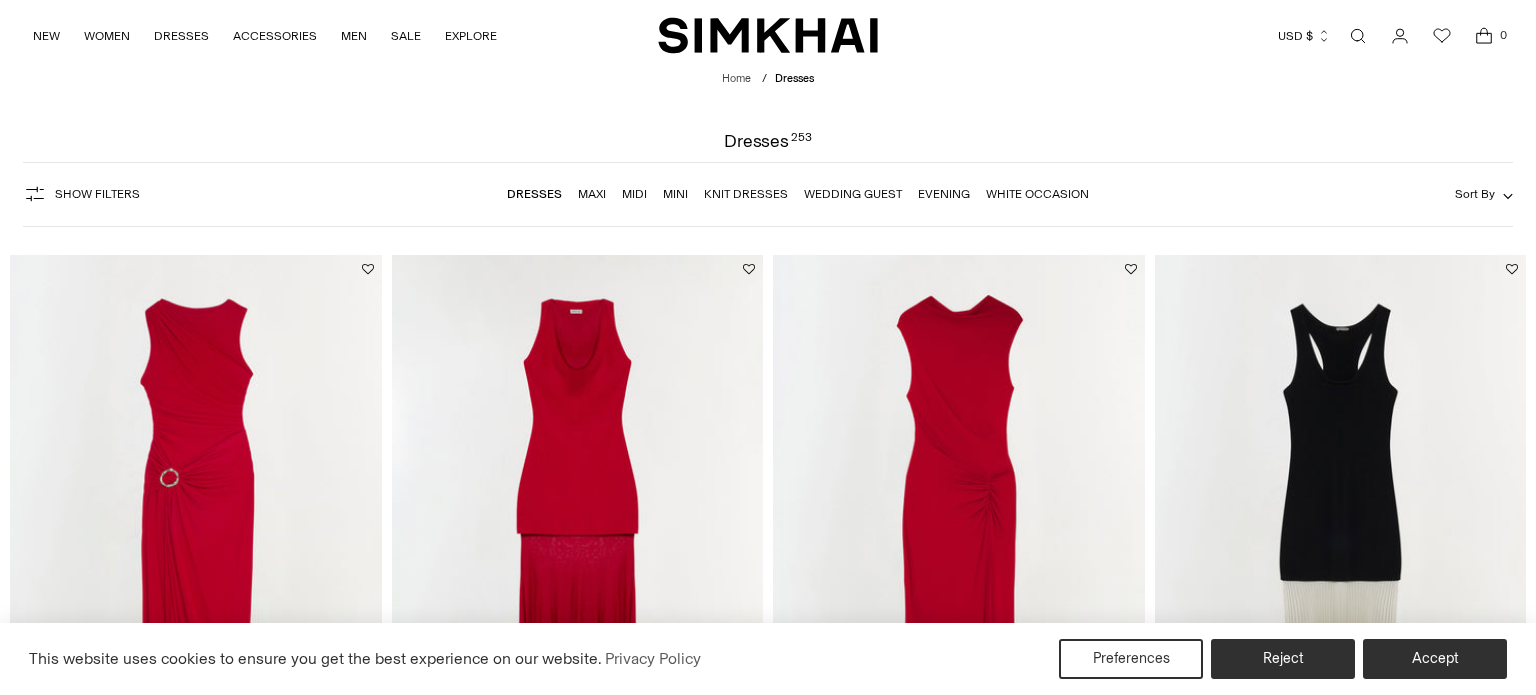 scroll, scrollTop: 0, scrollLeft: 0, axis: both 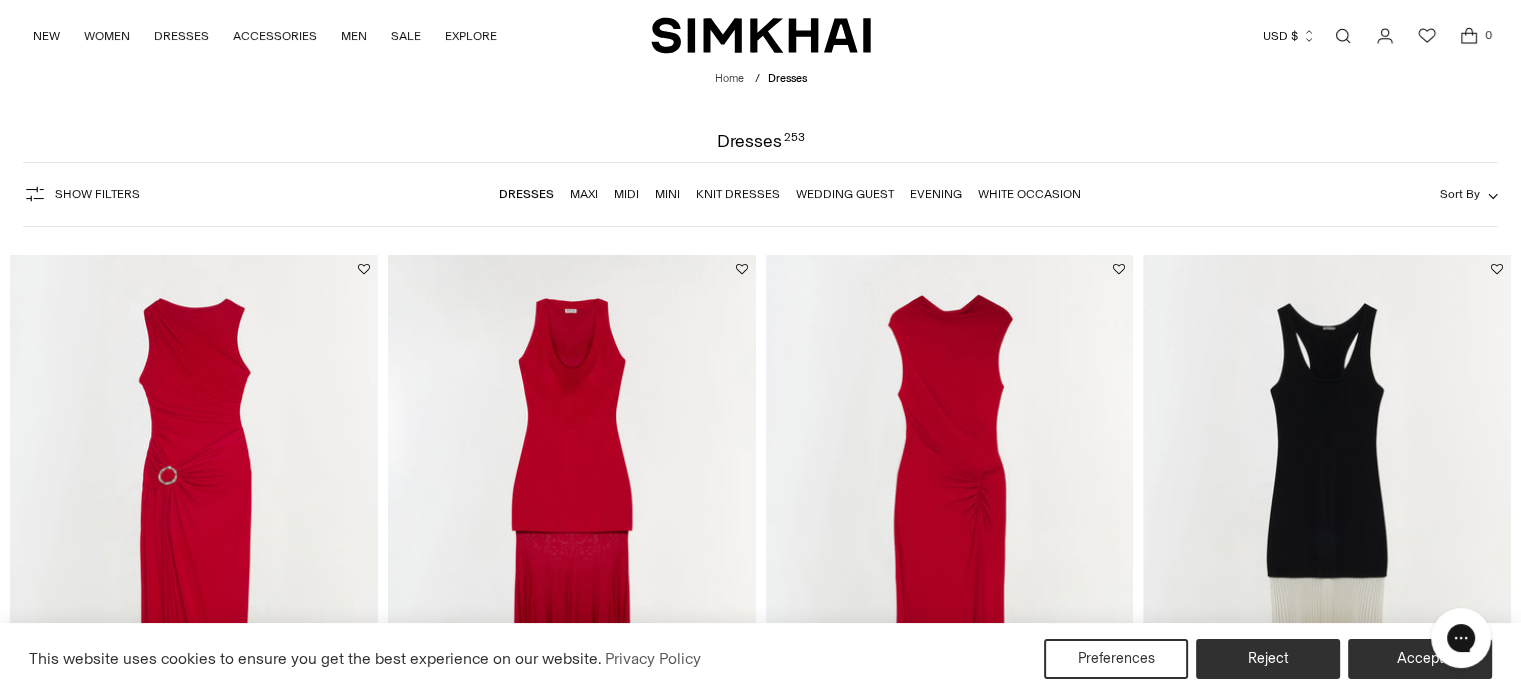 click at bounding box center [1343, 36] 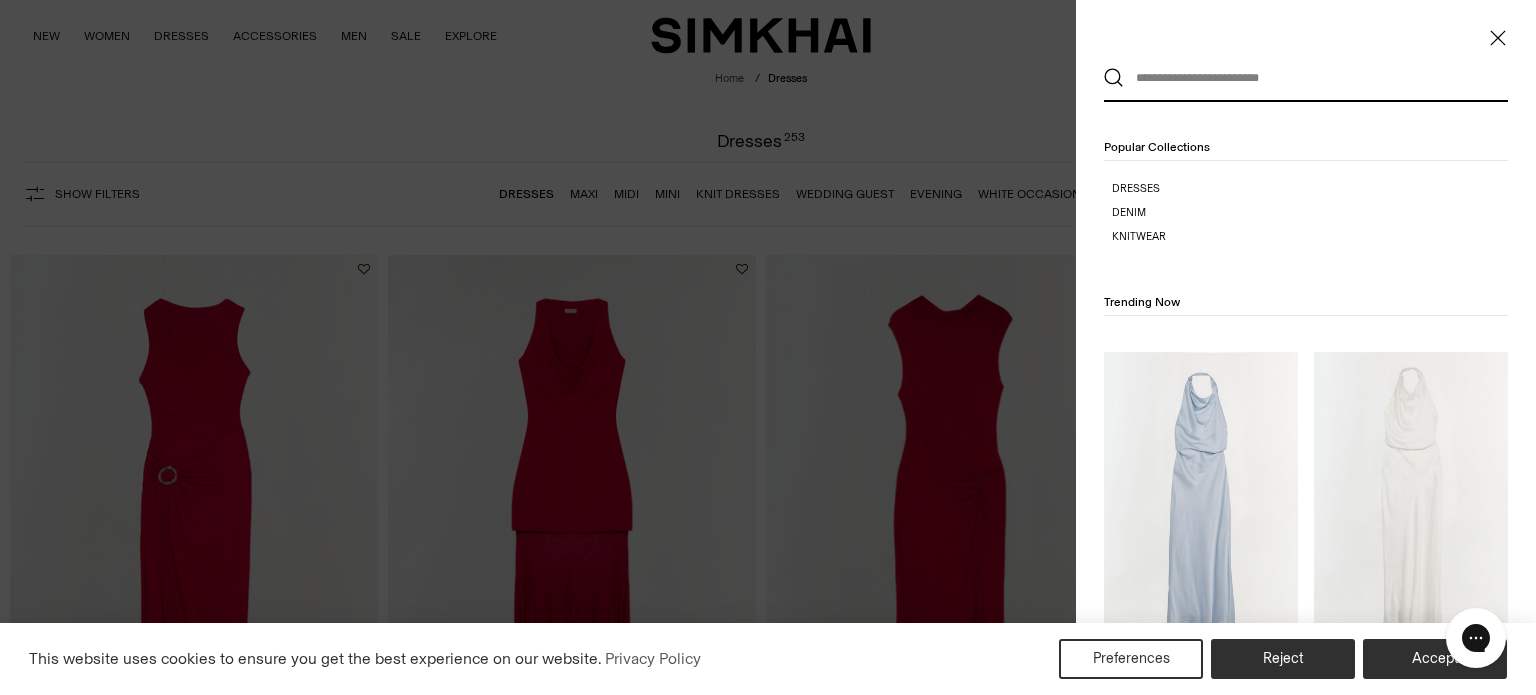 click on "Popular Collections" at bounding box center [1157, 147] 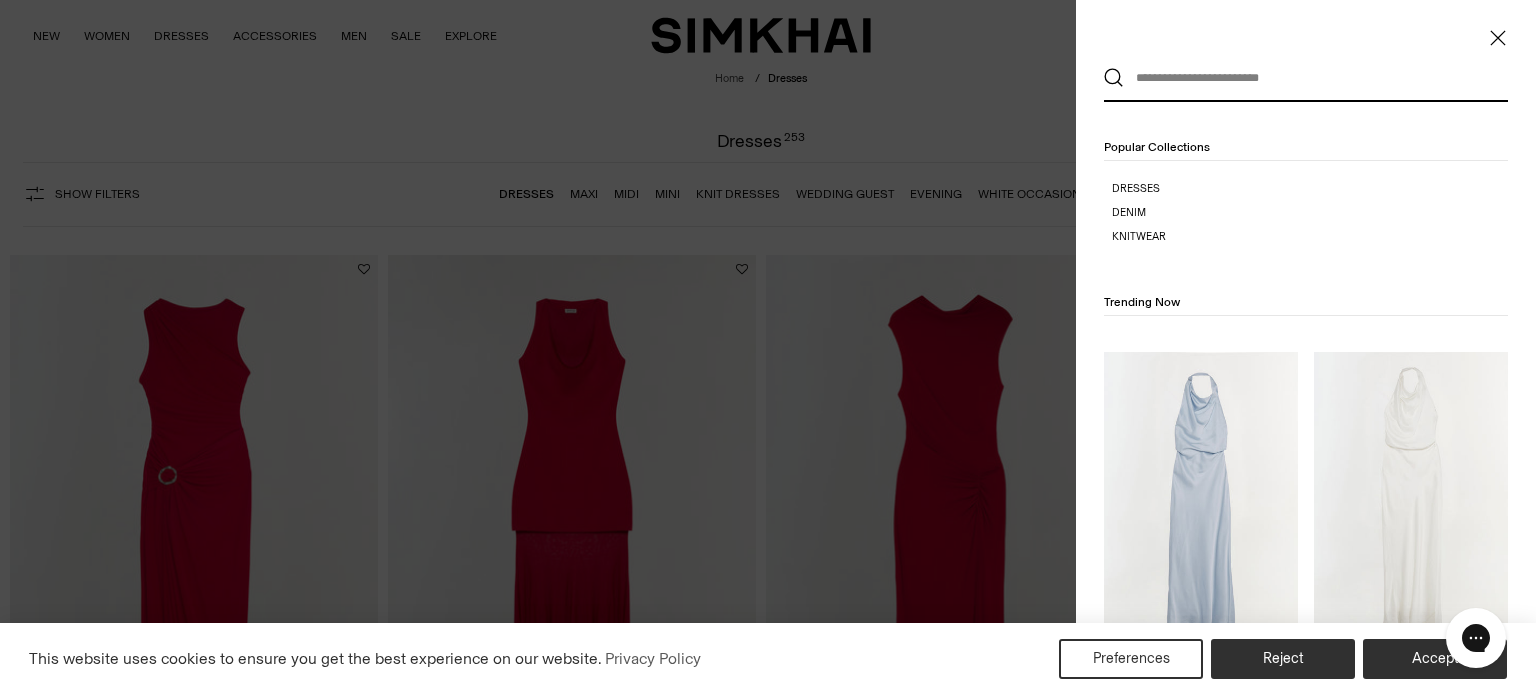 click at bounding box center [1301, 78] 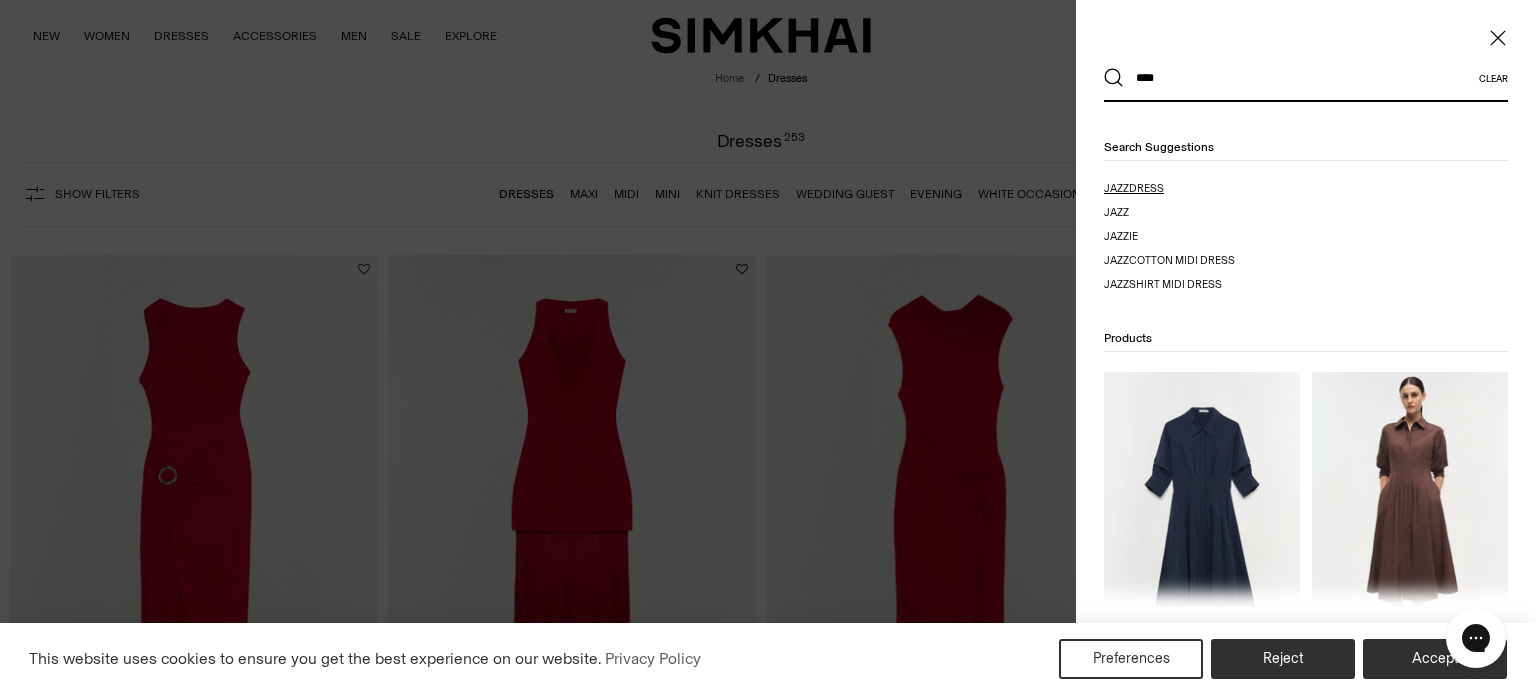 type on "****" 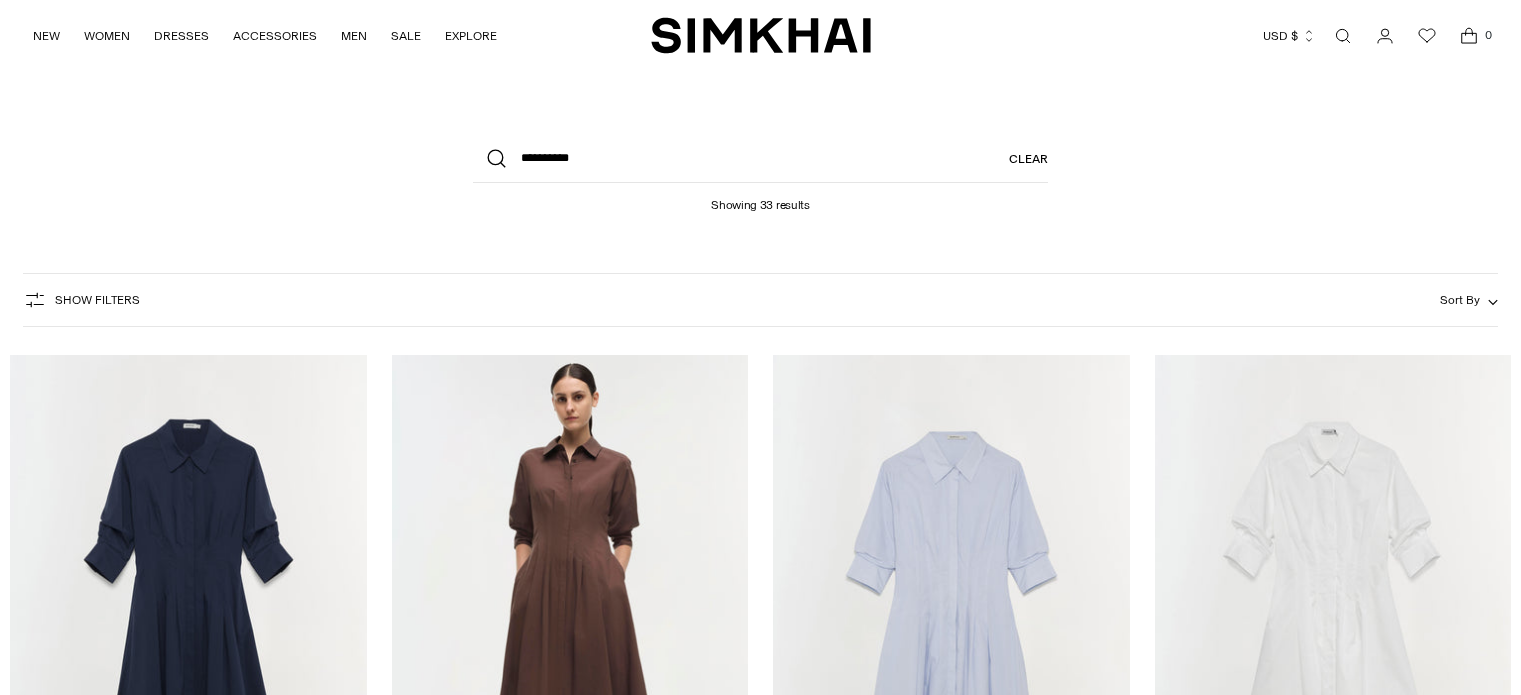 scroll, scrollTop: 0, scrollLeft: 0, axis: both 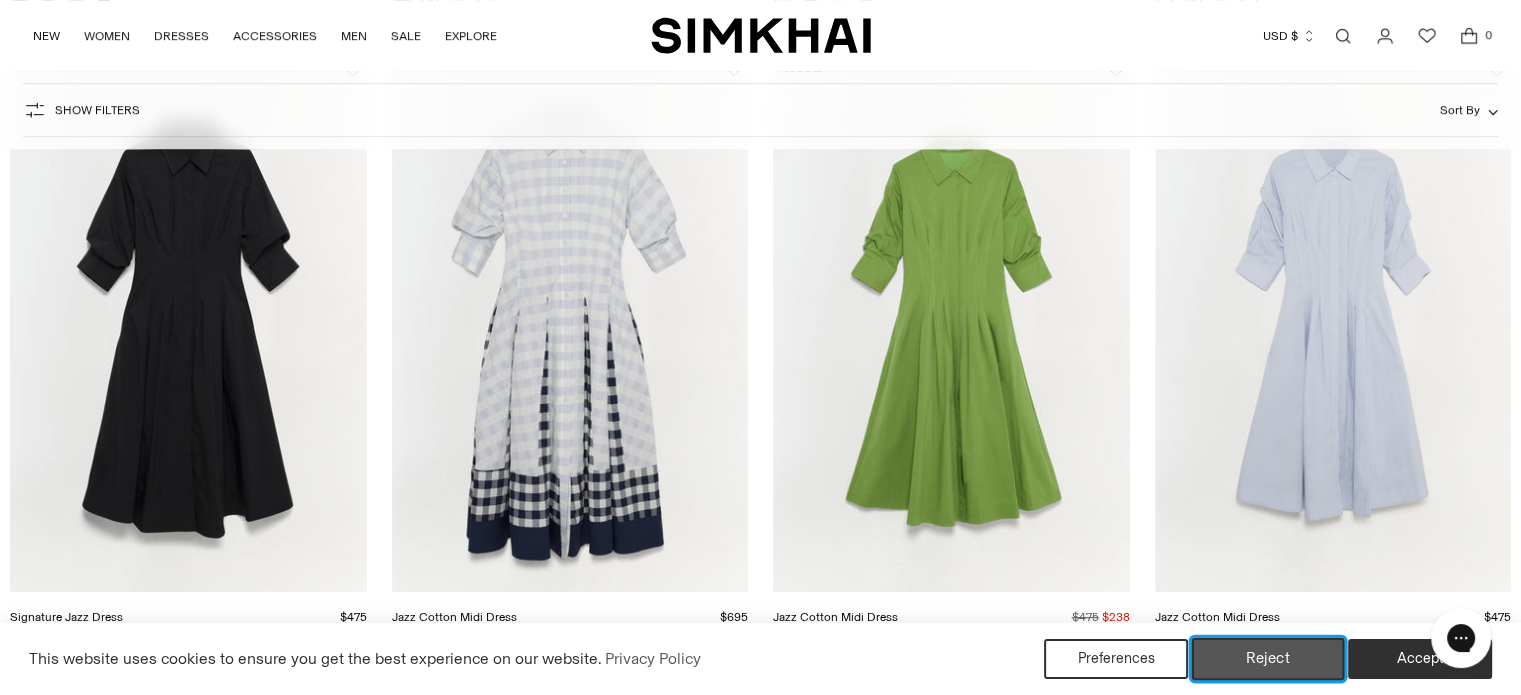 click on "Reject" at bounding box center [1268, 659] 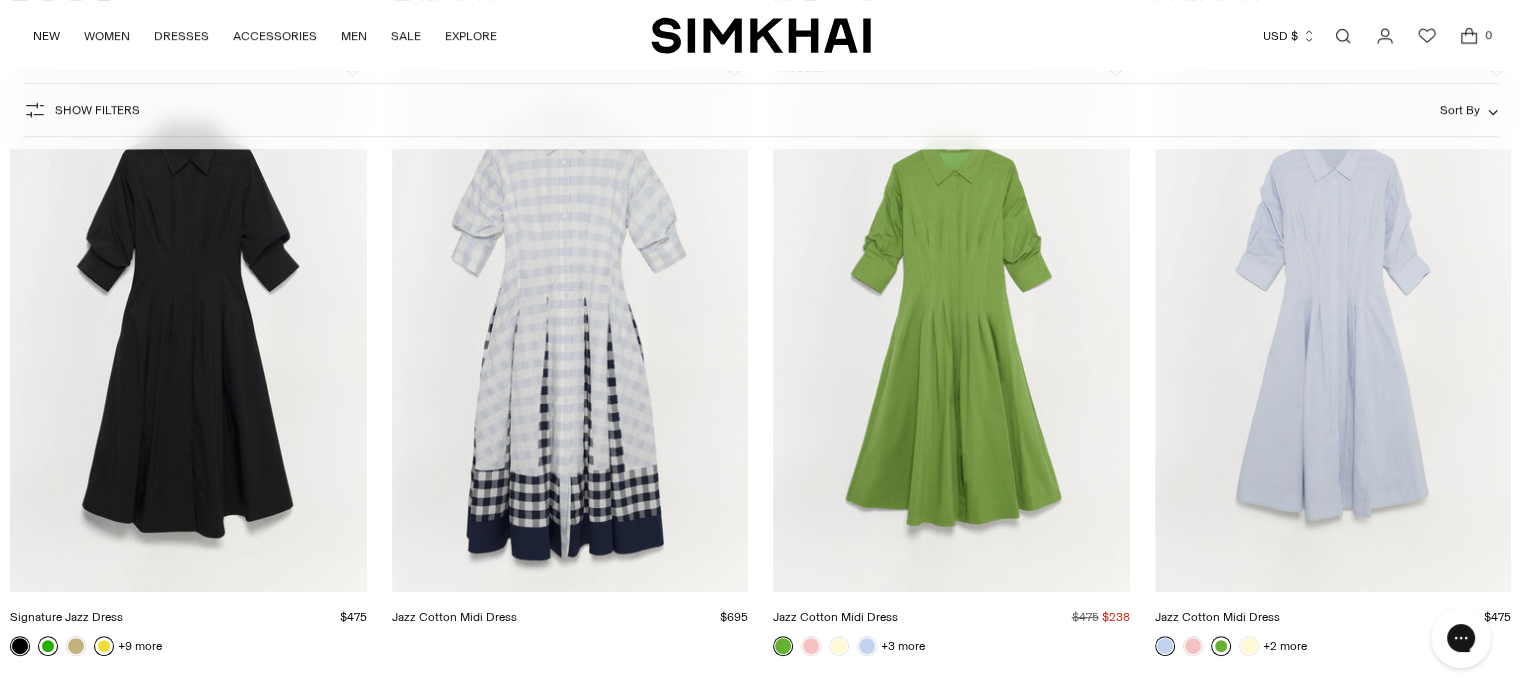 click at bounding box center (1221, 646) 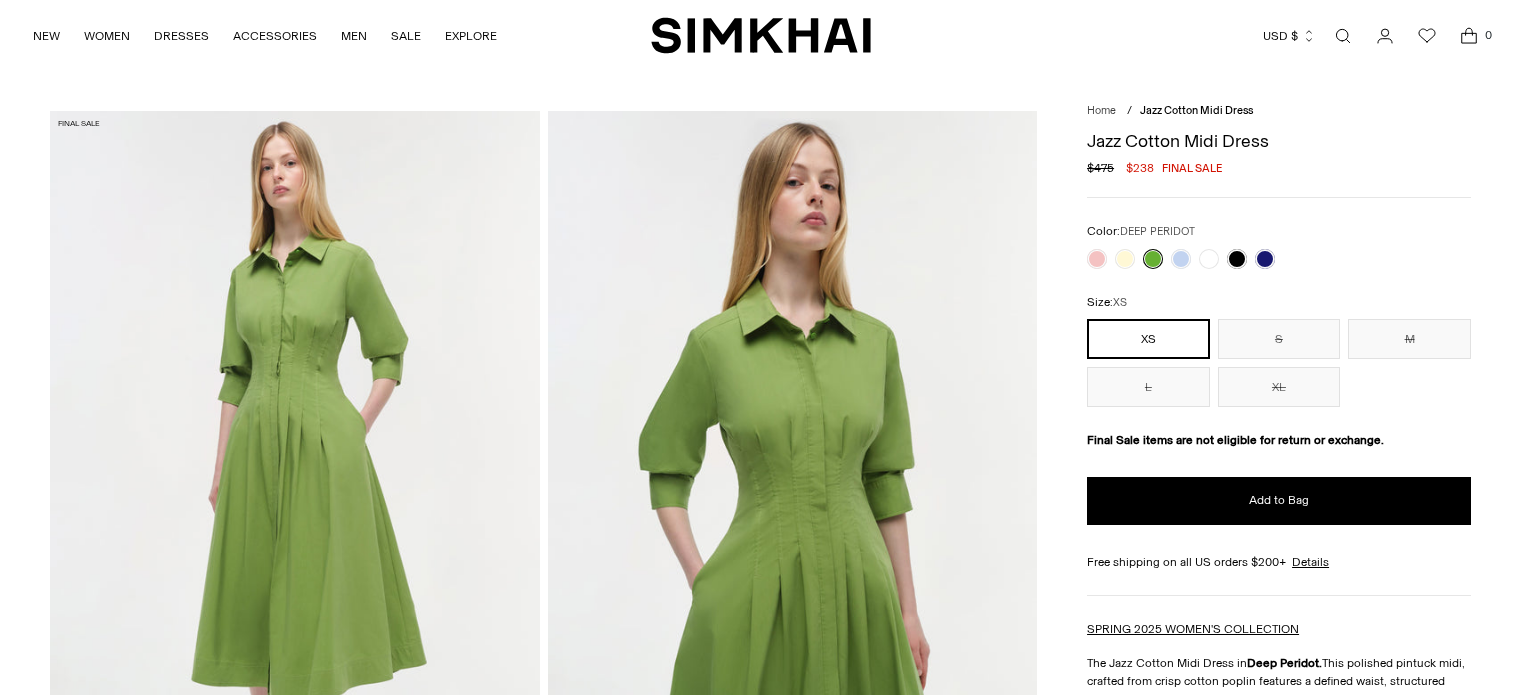 scroll, scrollTop: 0, scrollLeft: 0, axis: both 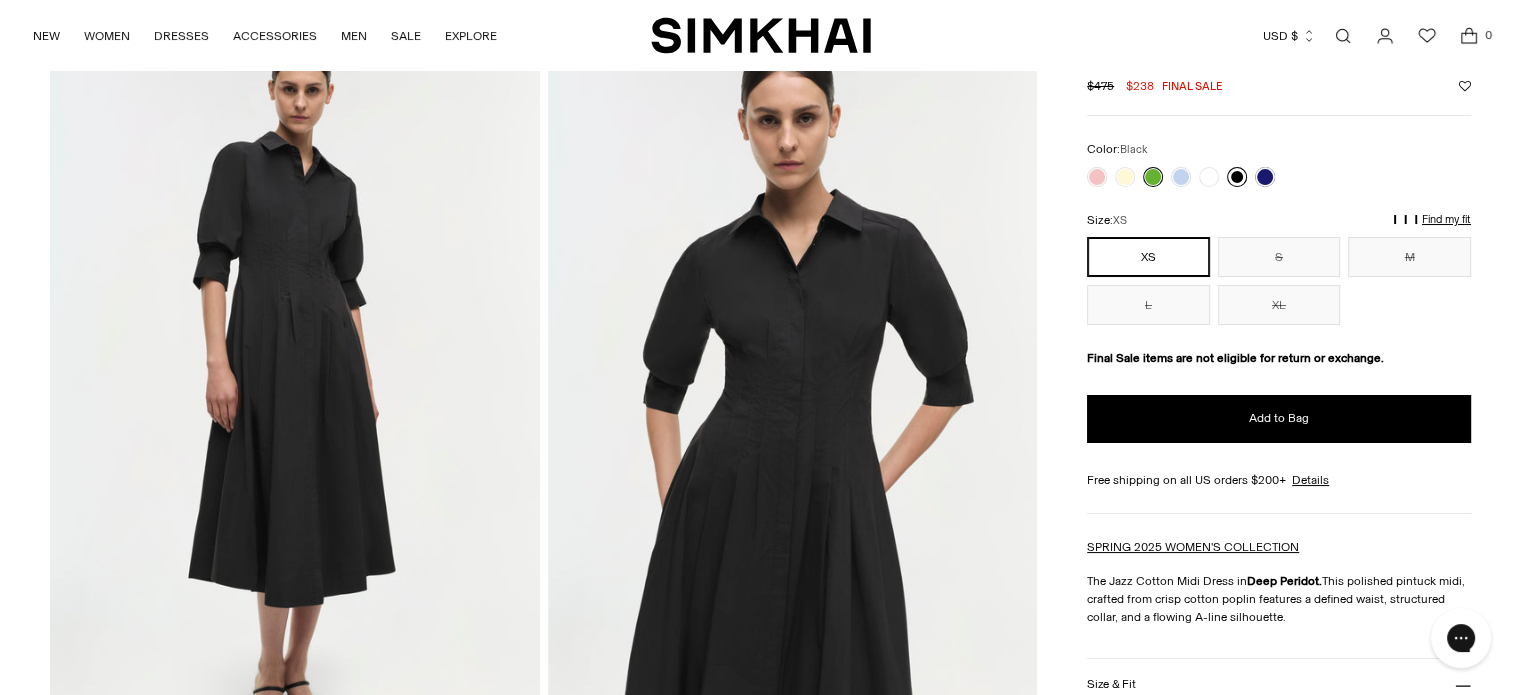 click at bounding box center [1237, 177] 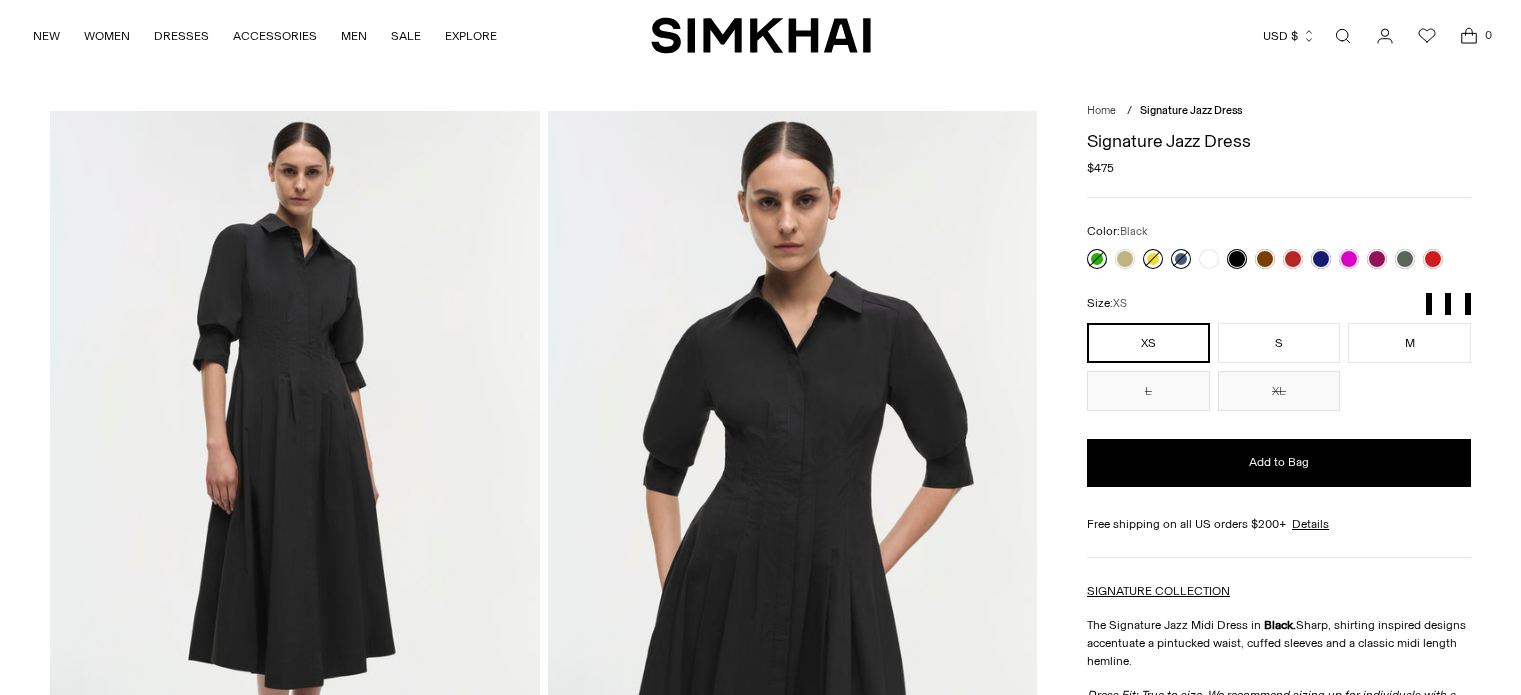 scroll, scrollTop: 0, scrollLeft: 0, axis: both 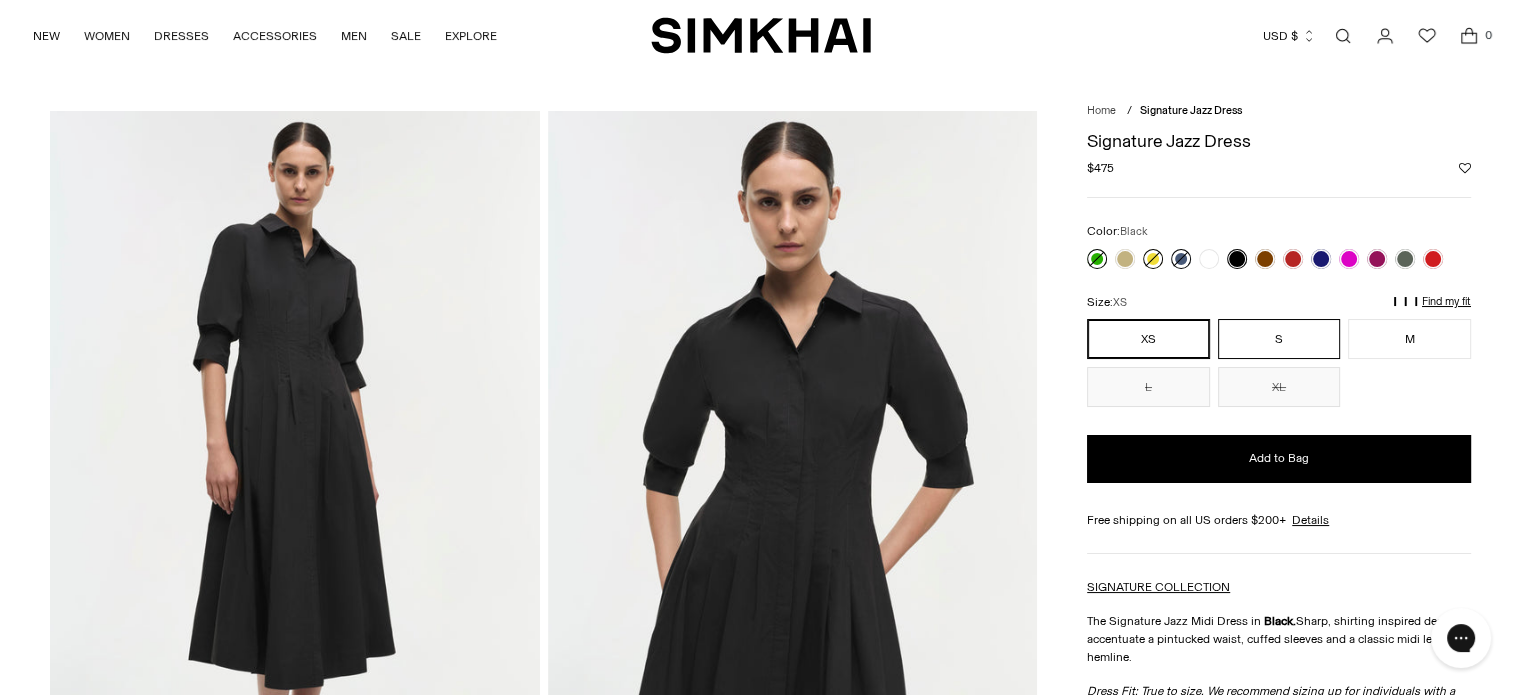 click on "S" at bounding box center [1279, 339] 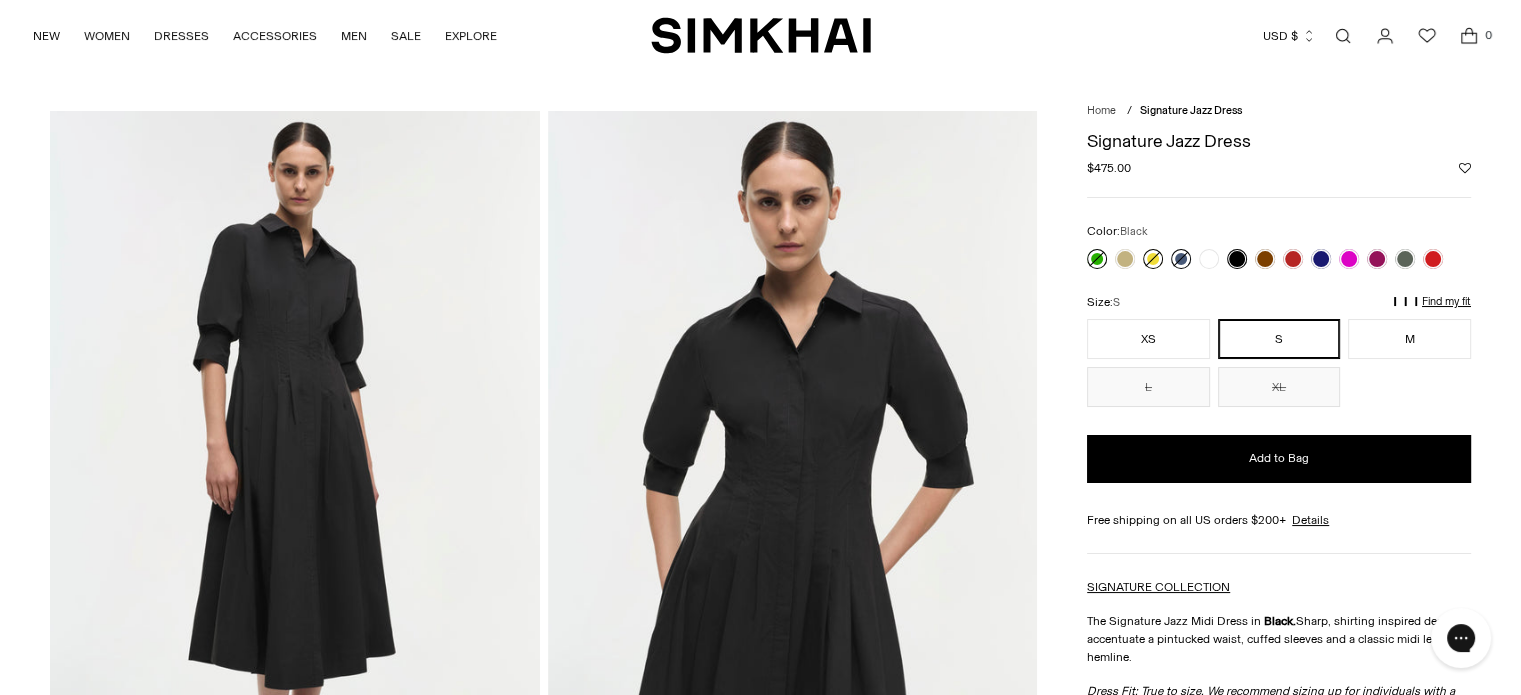click on "Find my fit" at bounding box center (1195, 311) 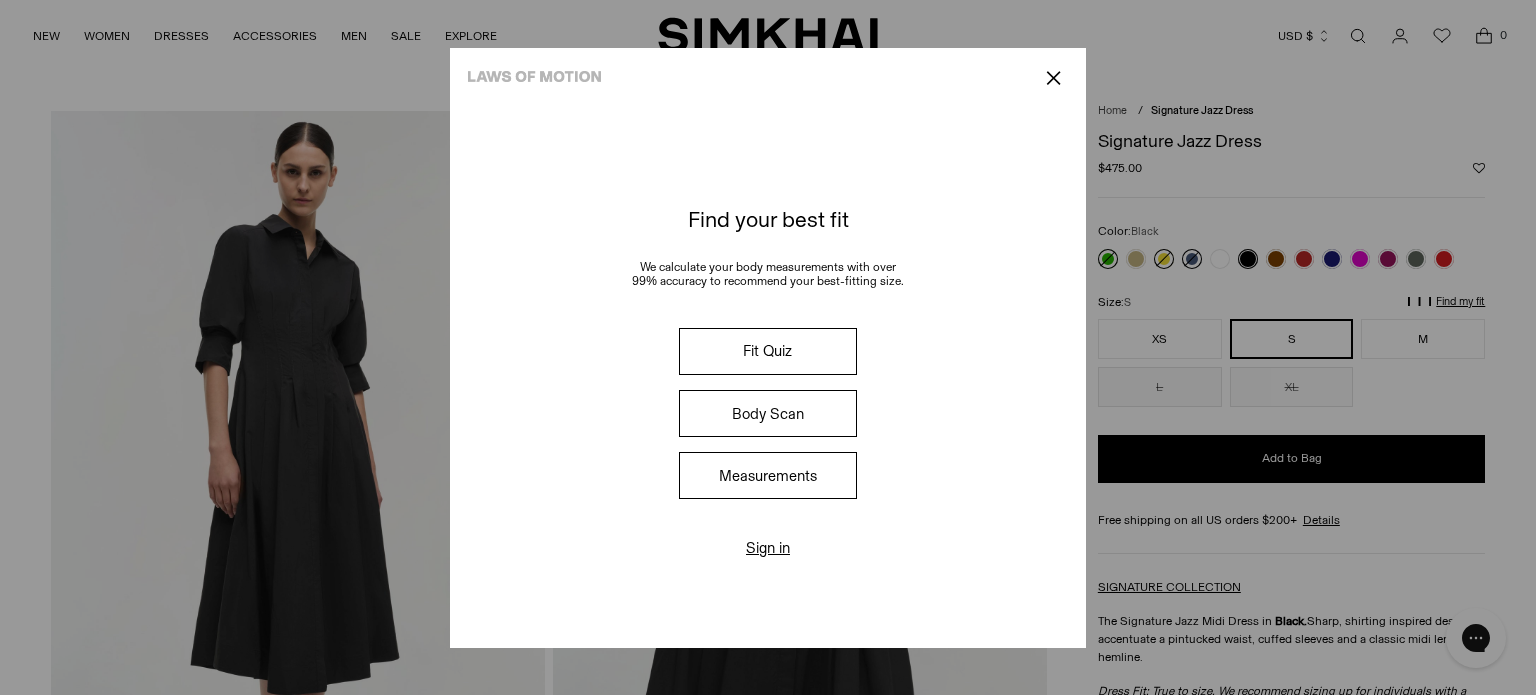 click on "✕" 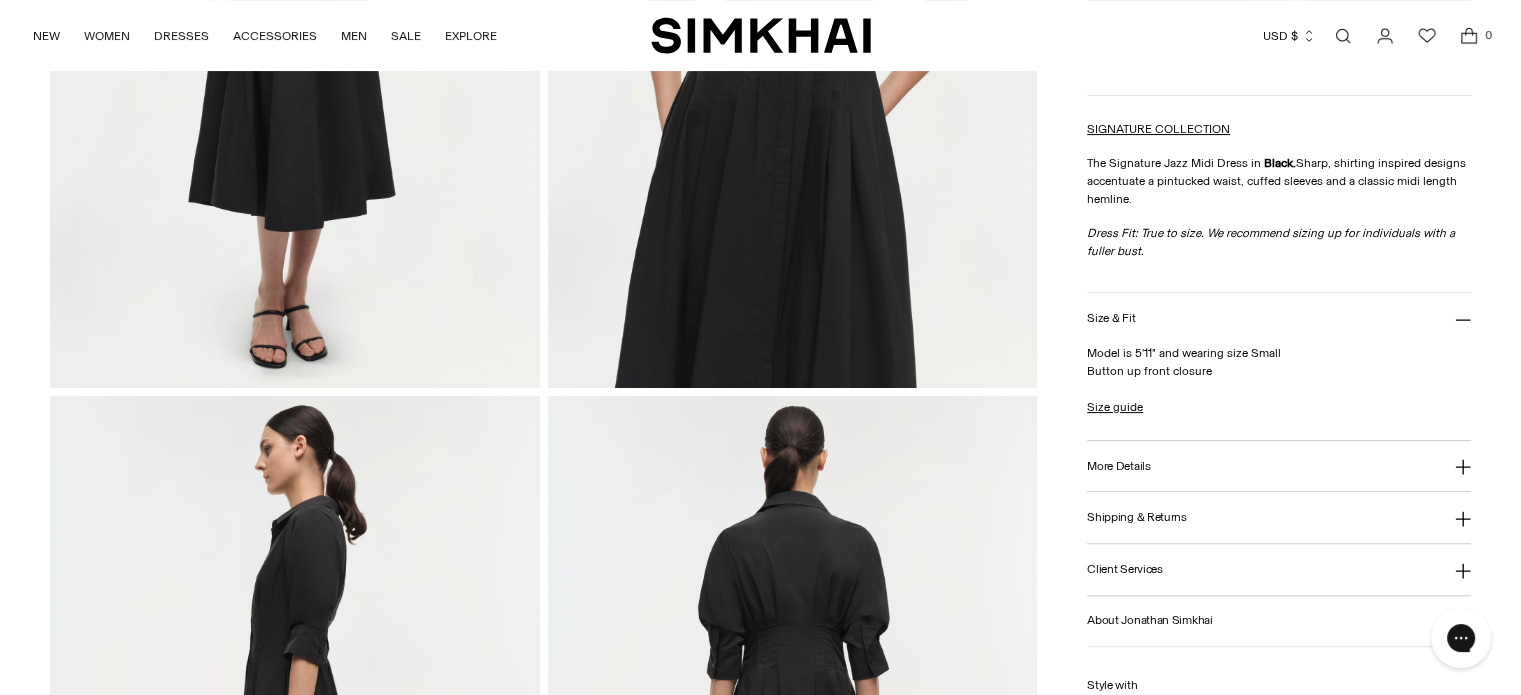 scroll, scrollTop: 815, scrollLeft: 0, axis: vertical 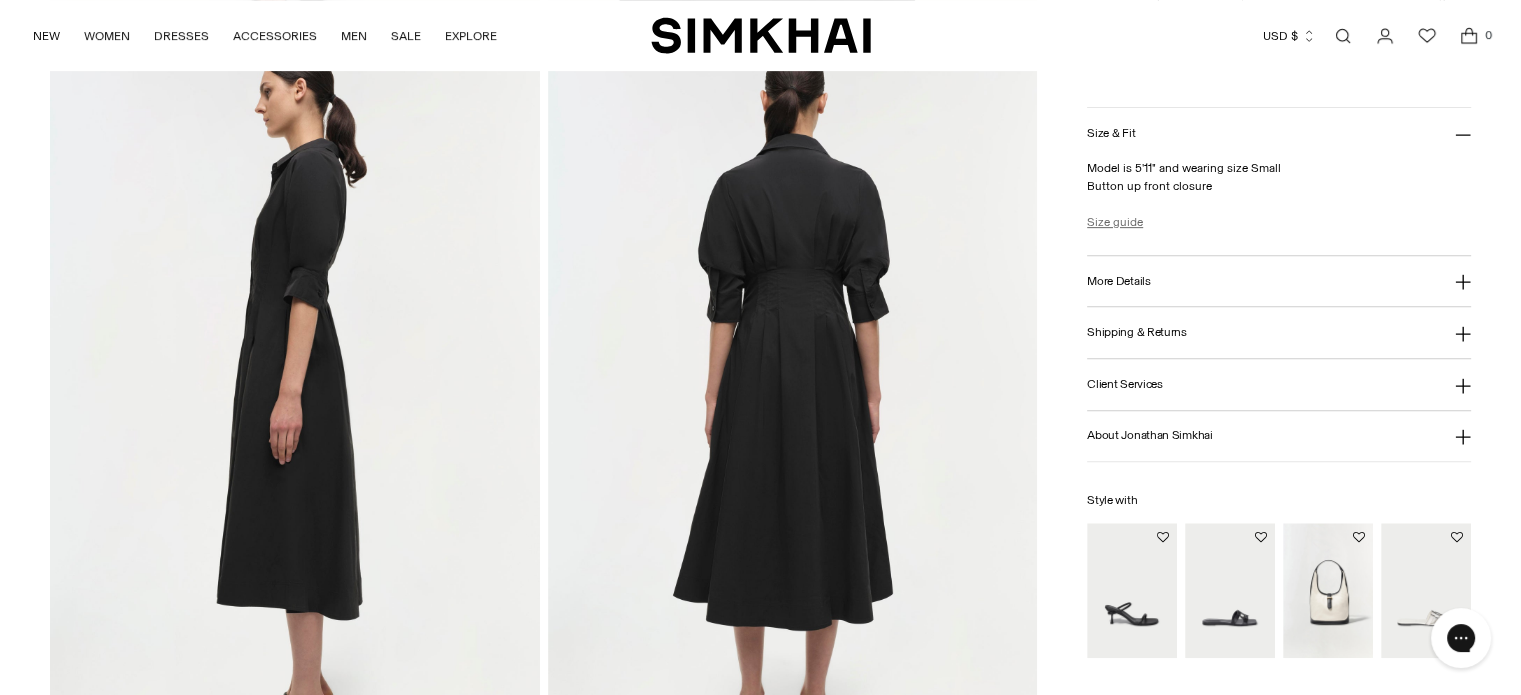click on "Size guide" at bounding box center [1115, 222] 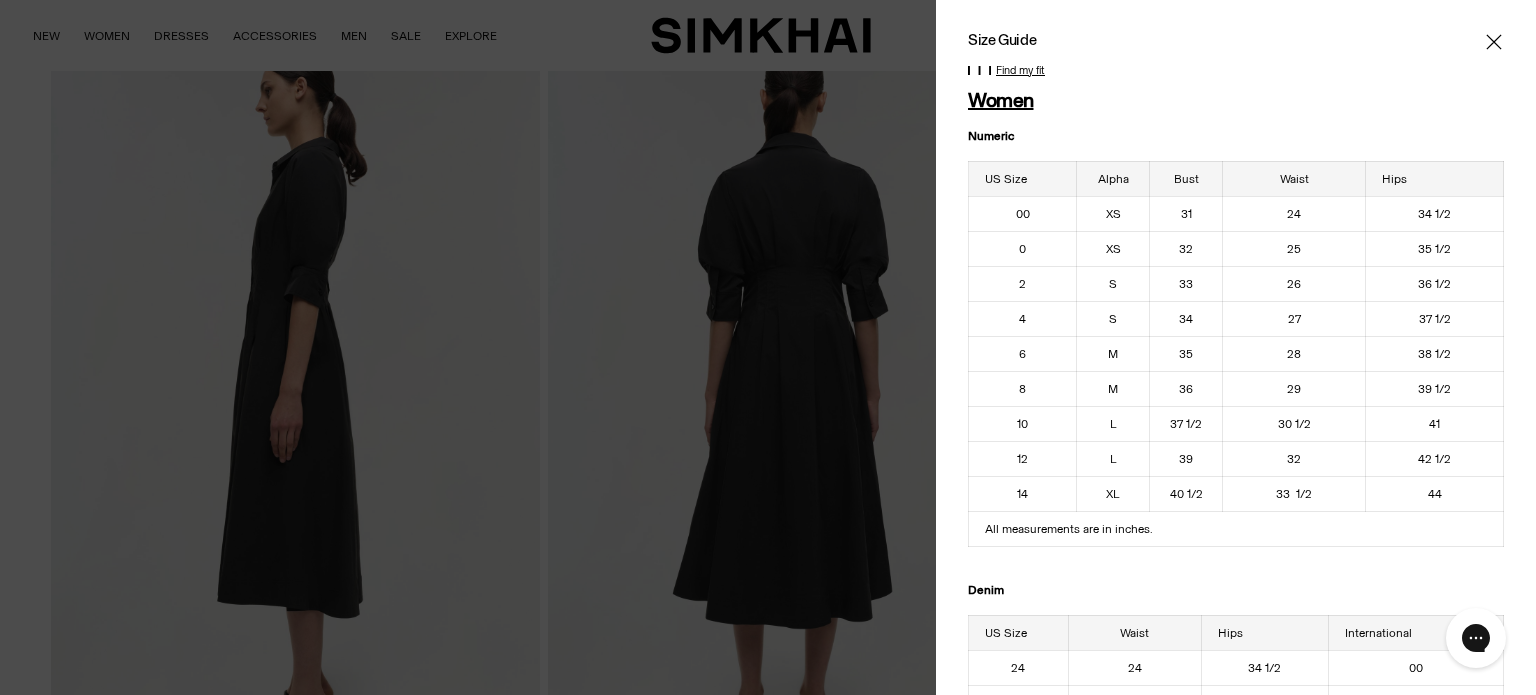 click 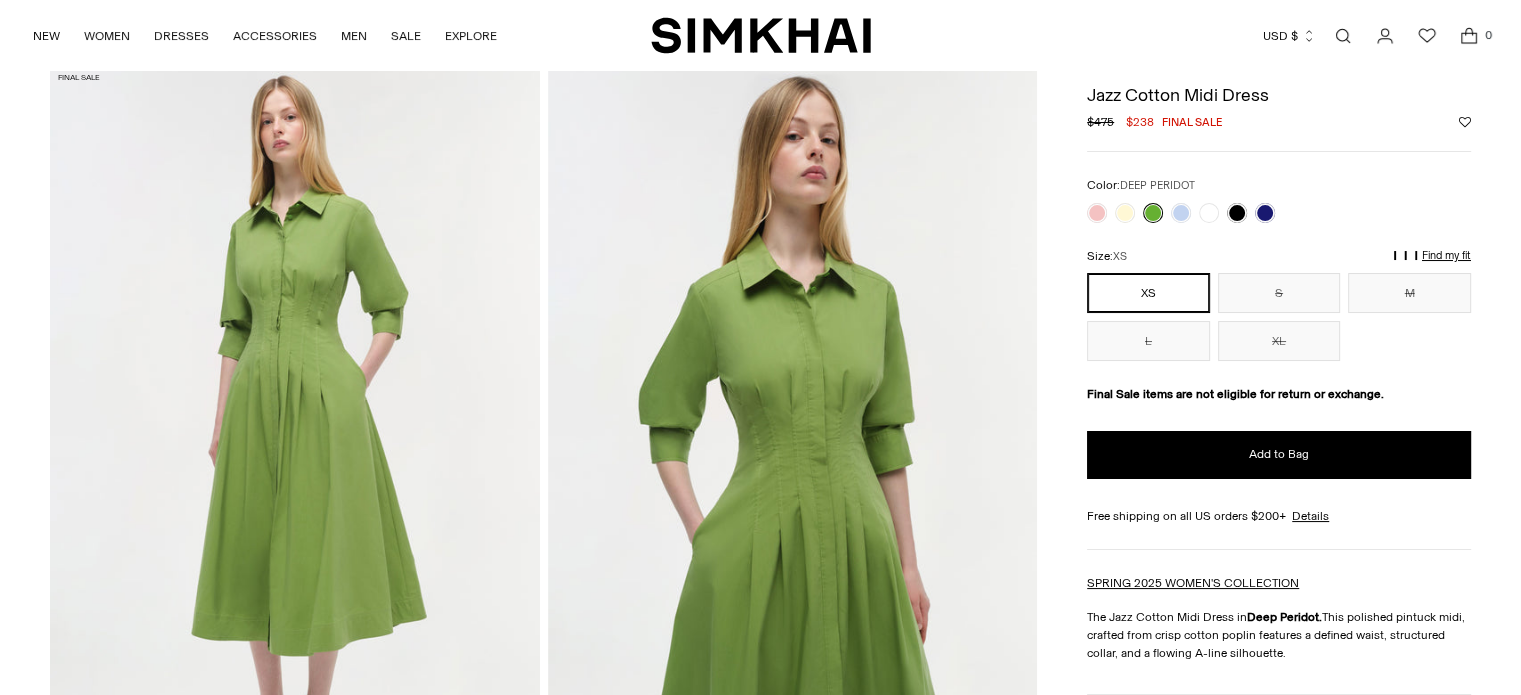 scroll, scrollTop: 46, scrollLeft: 0, axis: vertical 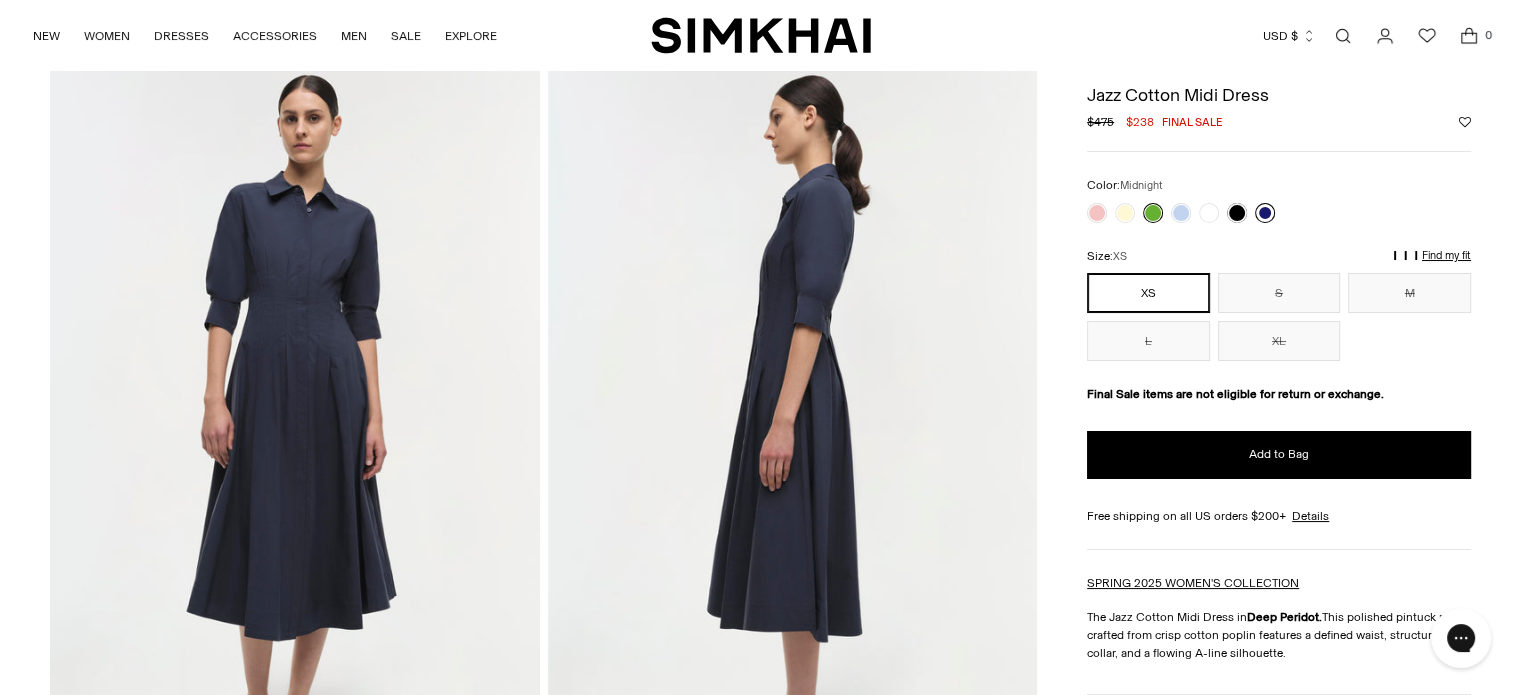 click at bounding box center [1265, 213] 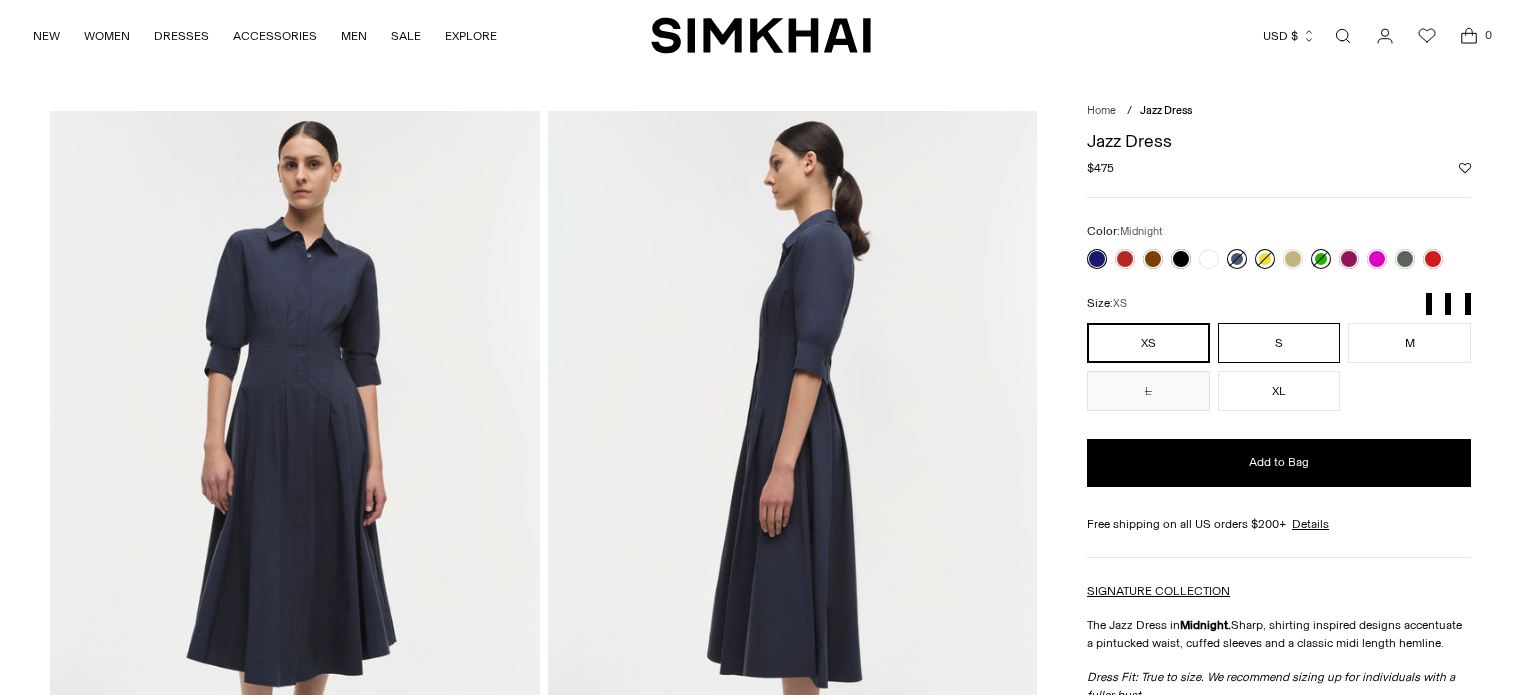 scroll, scrollTop: 0, scrollLeft: 0, axis: both 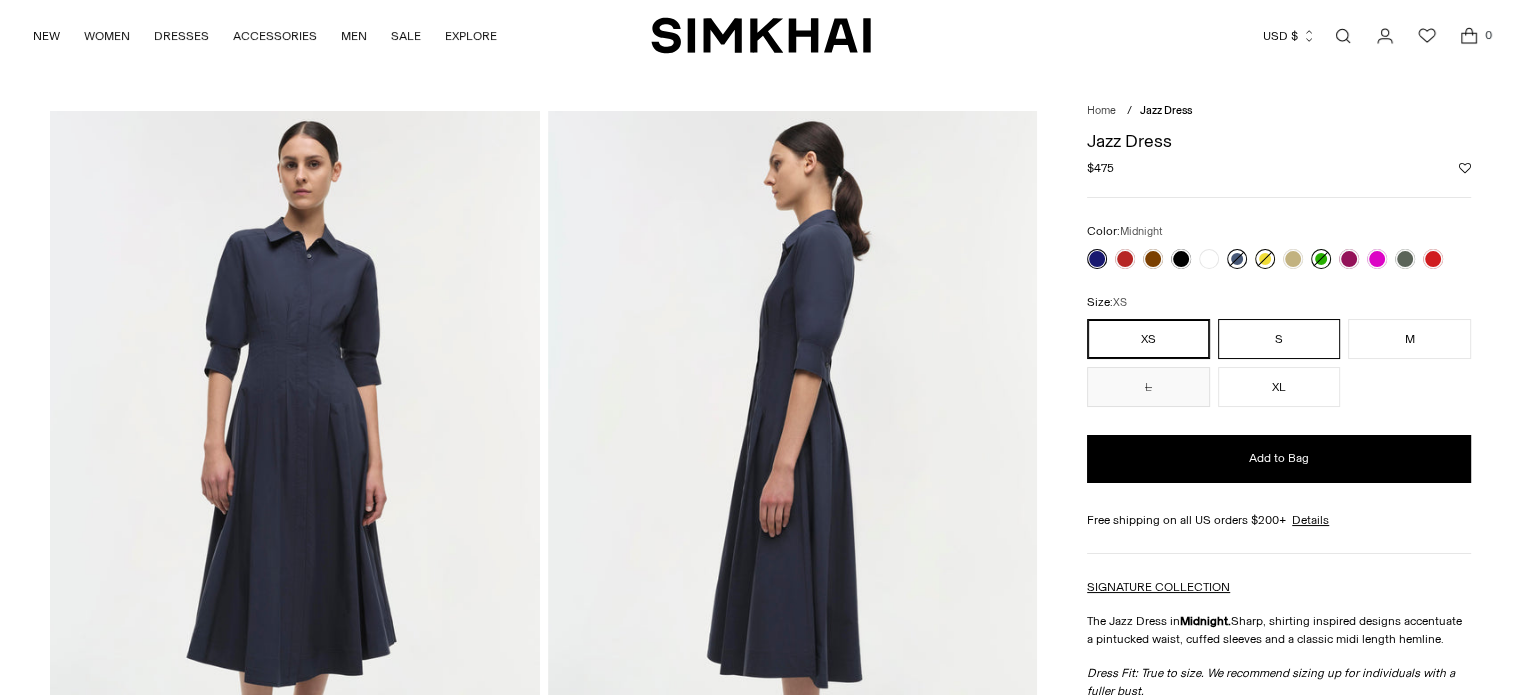 click on "S" at bounding box center [1279, 339] 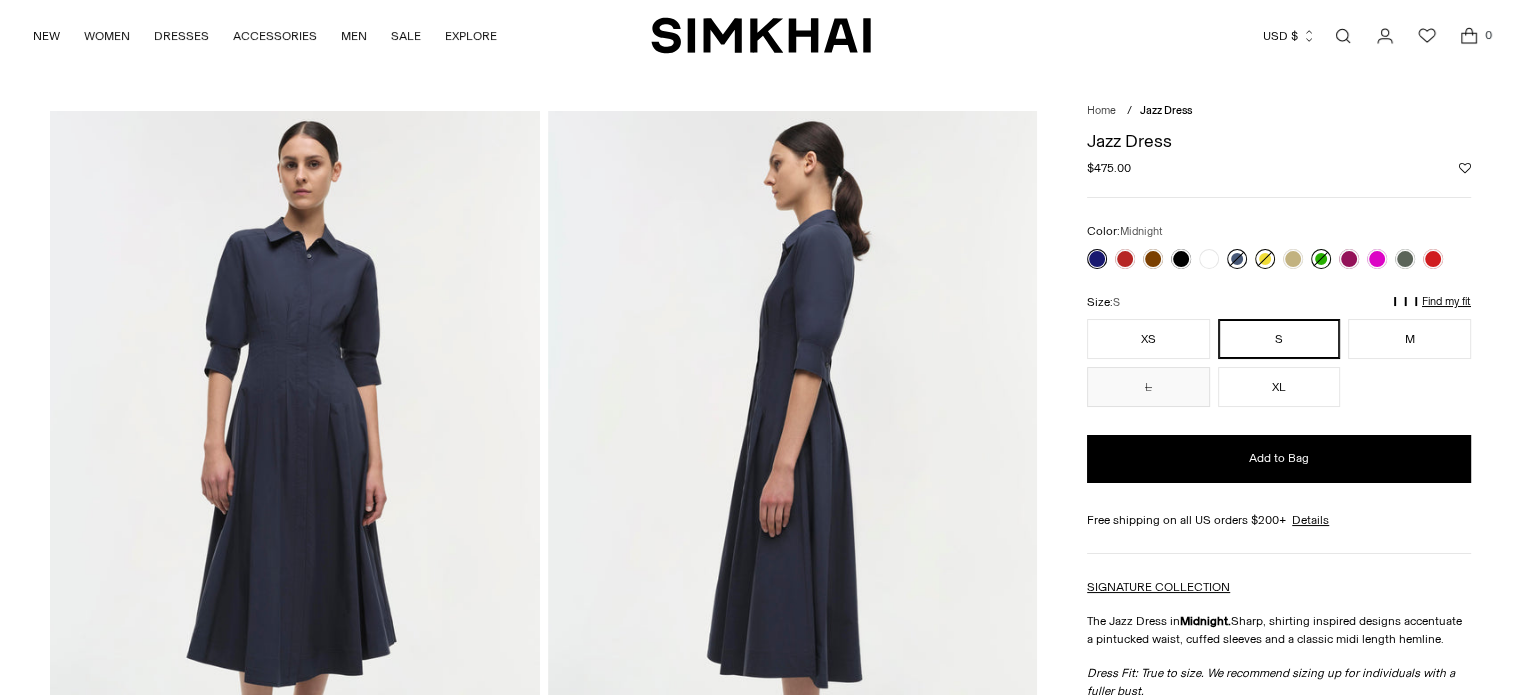 scroll, scrollTop: 0, scrollLeft: 0, axis: both 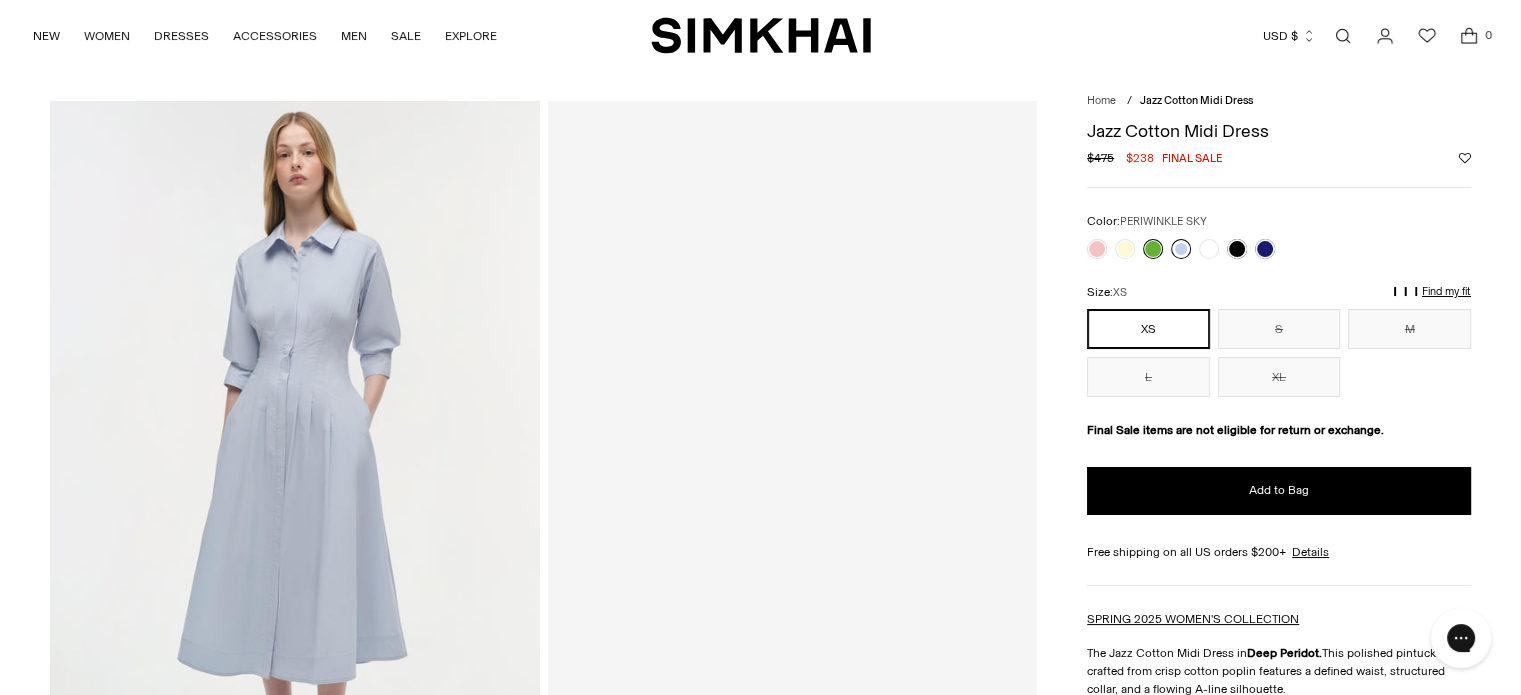 click at bounding box center [1181, 249] 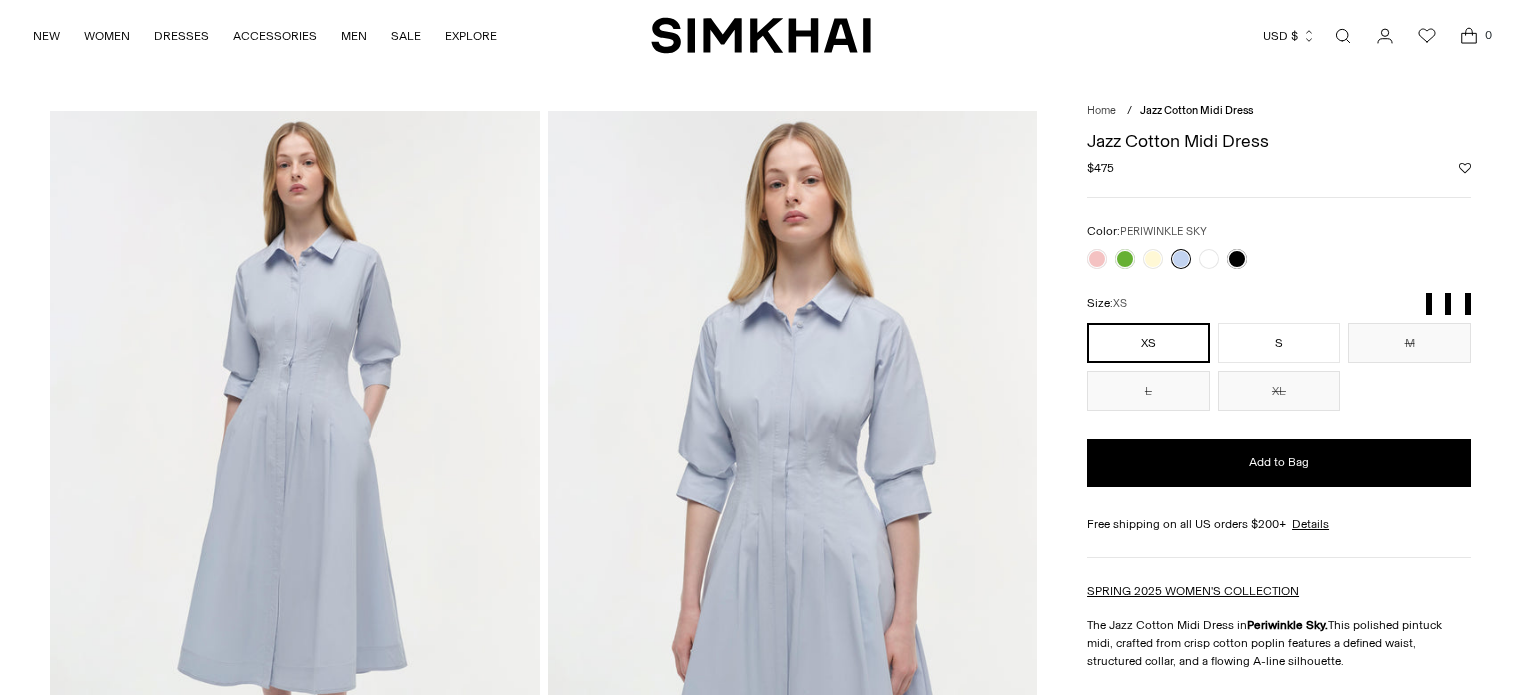 scroll, scrollTop: 0, scrollLeft: 0, axis: both 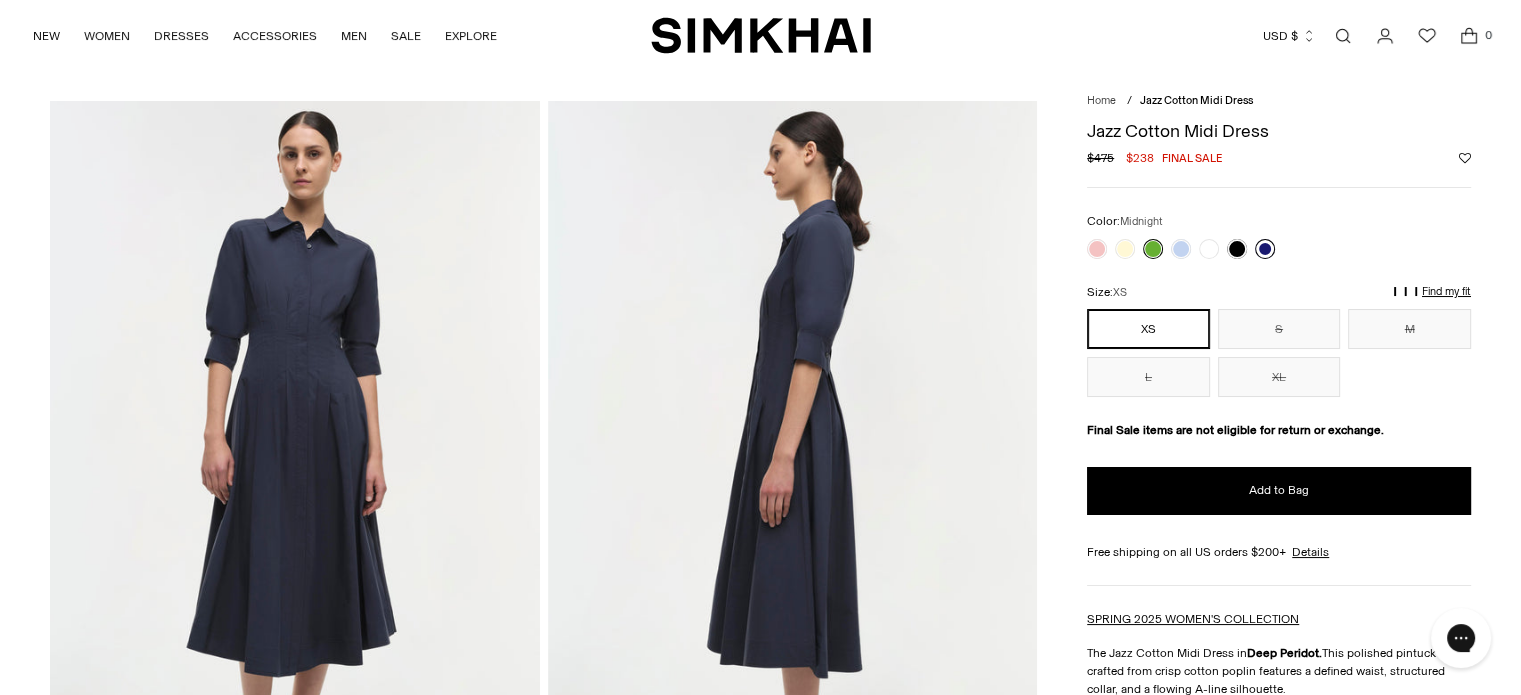 click at bounding box center (1265, 249) 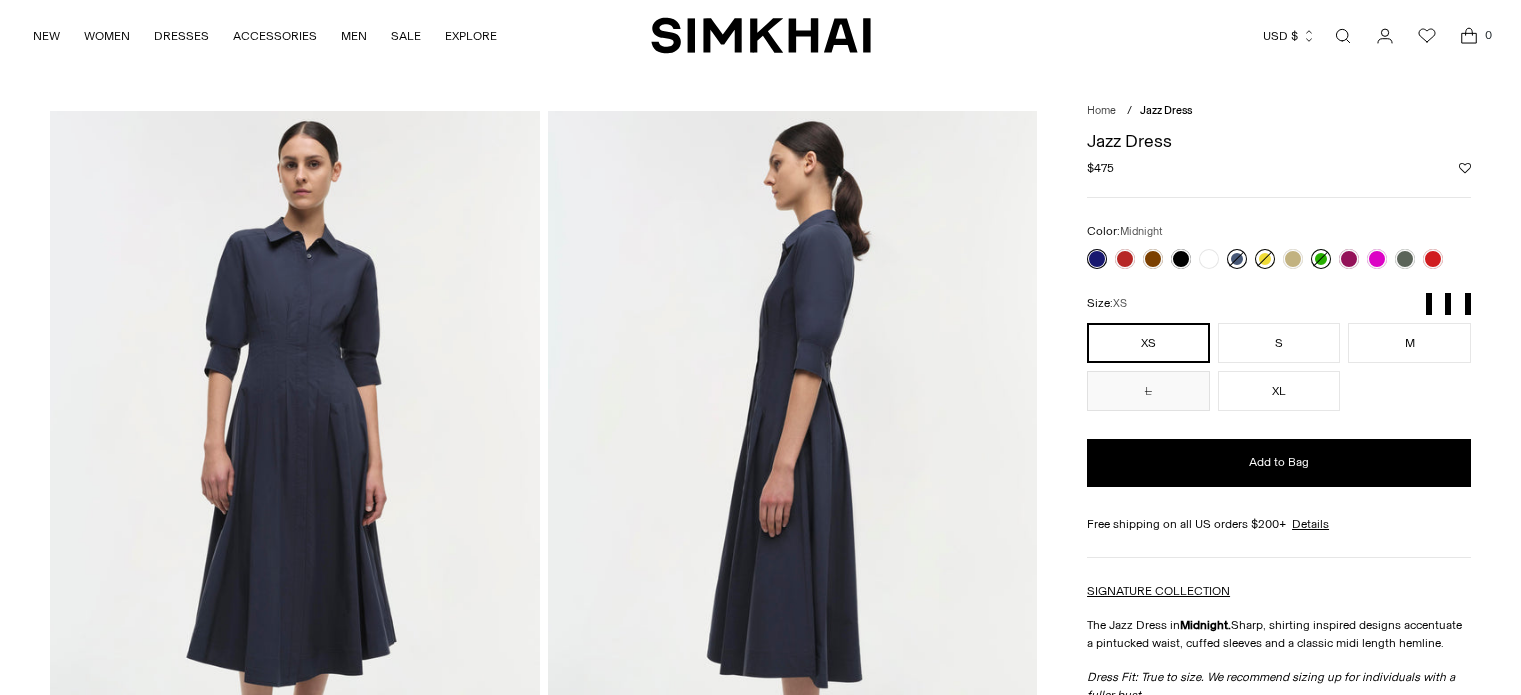 scroll, scrollTop: 0, scrollLeft: 0, axis: both 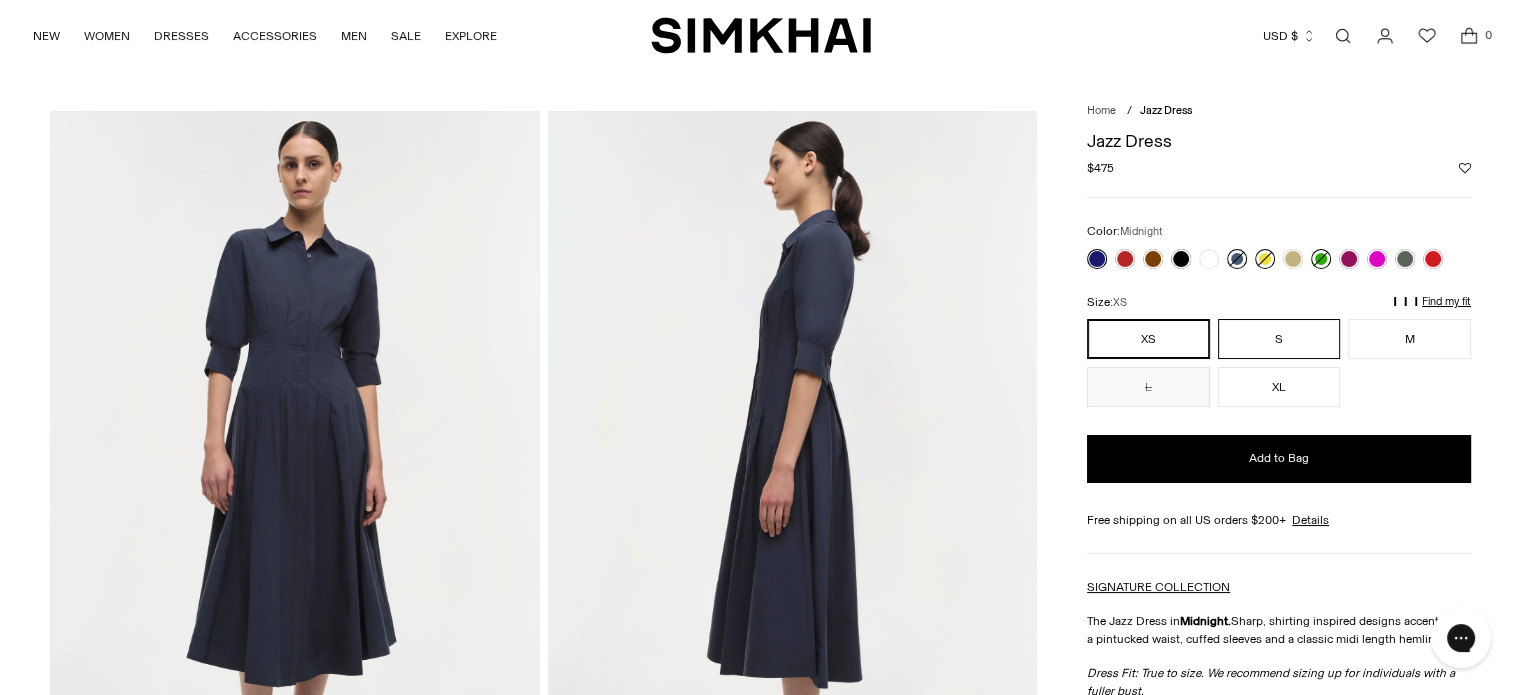 click on "S" at bounding box center [1279, 339] 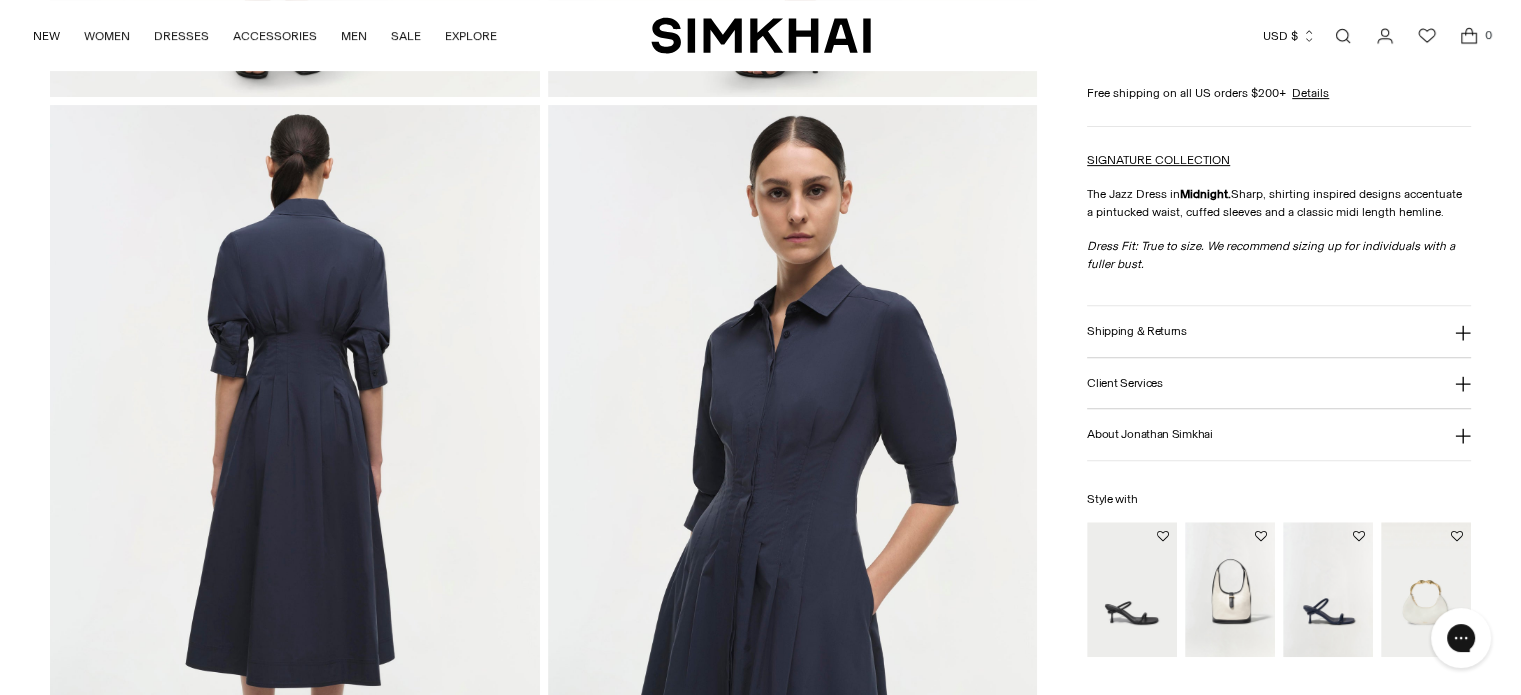 scroll, scrollTop: 875, scrollLeft: 0, axis: vertical 